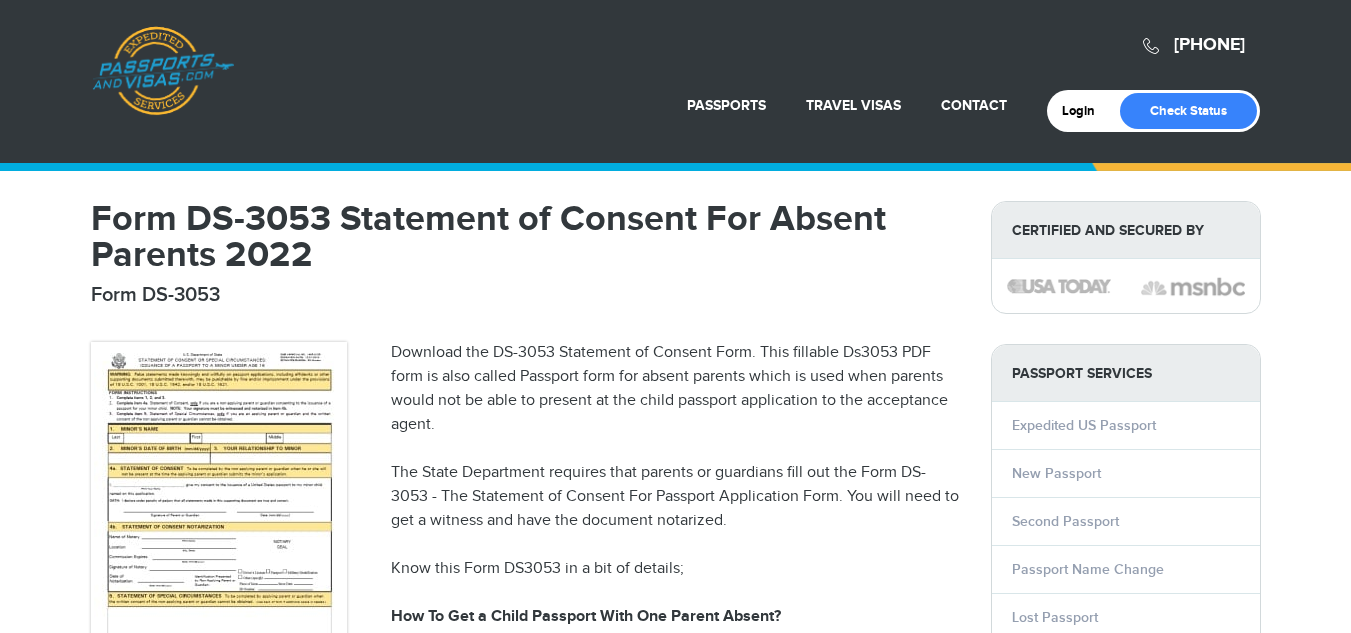 scroll, scrollTop: 0, scrollLeft: 0, axis: both 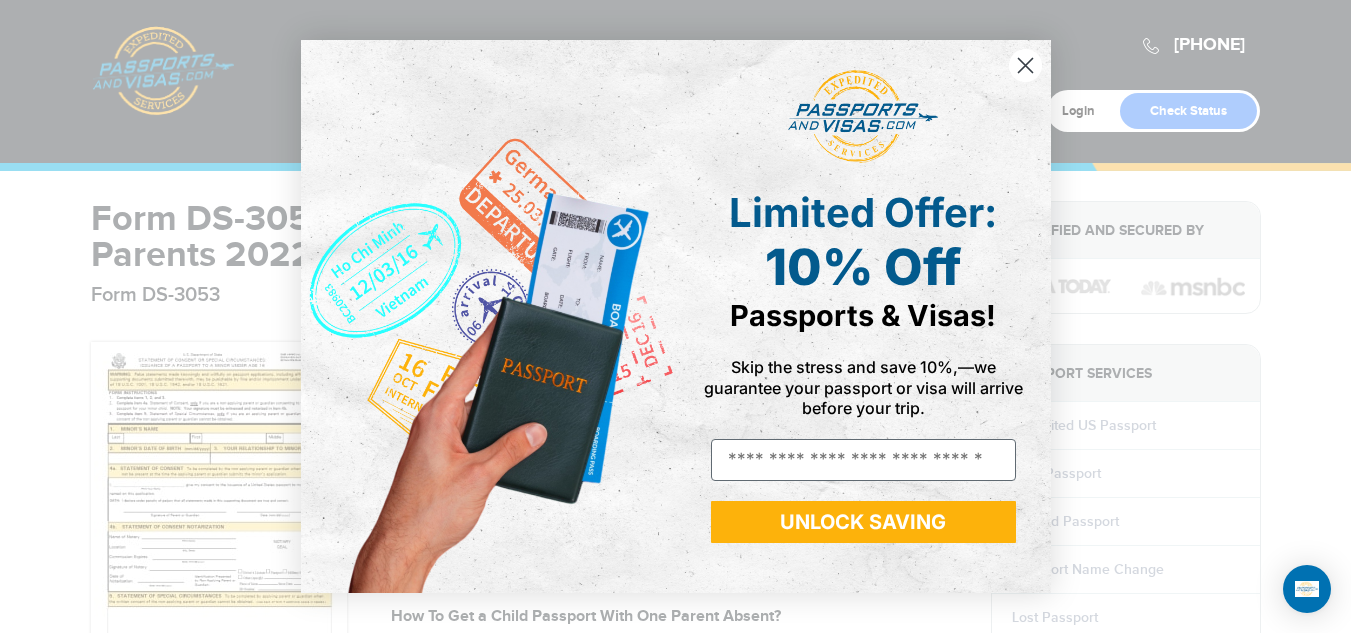 click on "Close dialog Limited Offer:
10% Off Passports & Visas! Skip the stress and save 10%,—we guarantee your passport or visa will arrive before your trip. Email UNLOCK SAVING ******" at bounding box center (675, 316) 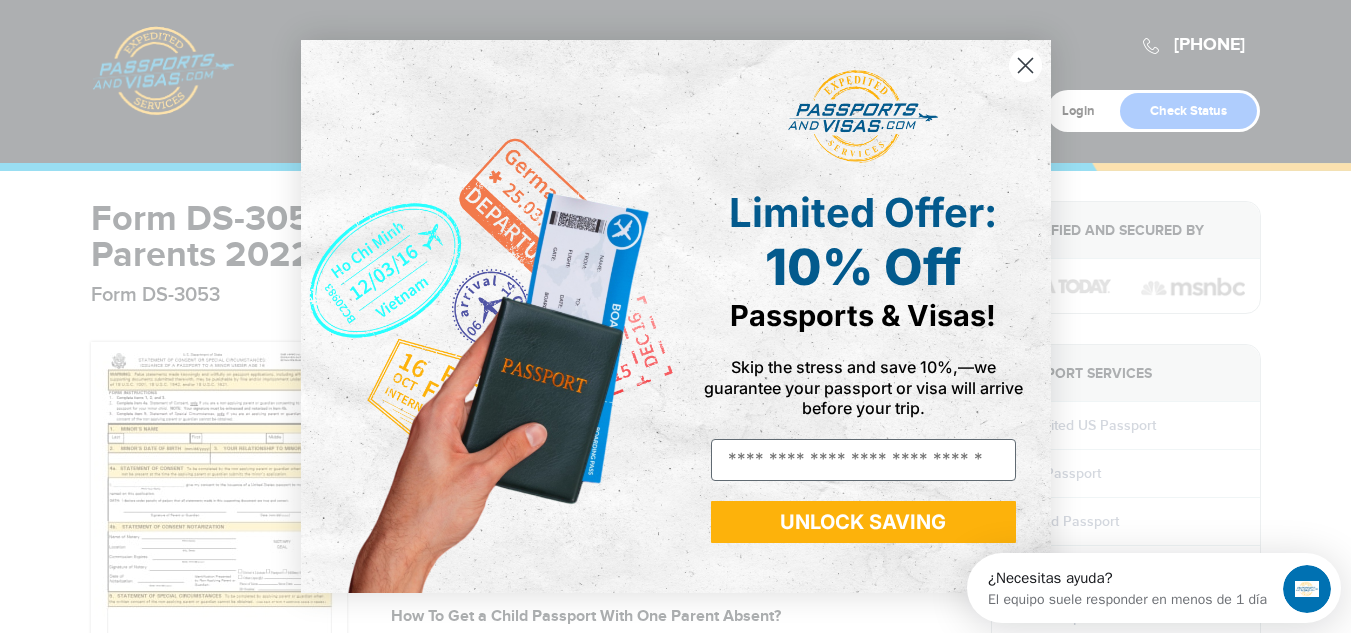 scroll, scrollTop: 0, scrollLeft: 0, axis: both 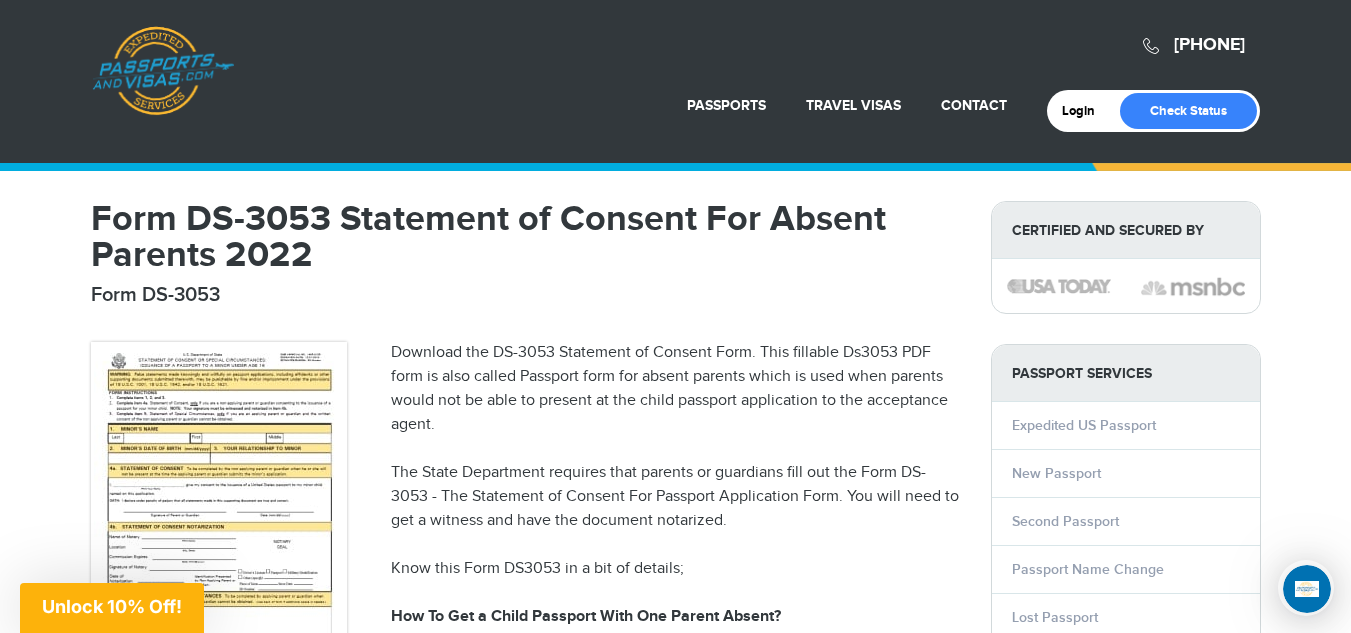 click on "720-764-9321
Passports & Visas.com
Login
Check Status
Passports
Passport Renewal
New Passport
Second Passport
Passport Name Change
Lost Passport" at bounding box center [675, 1300] 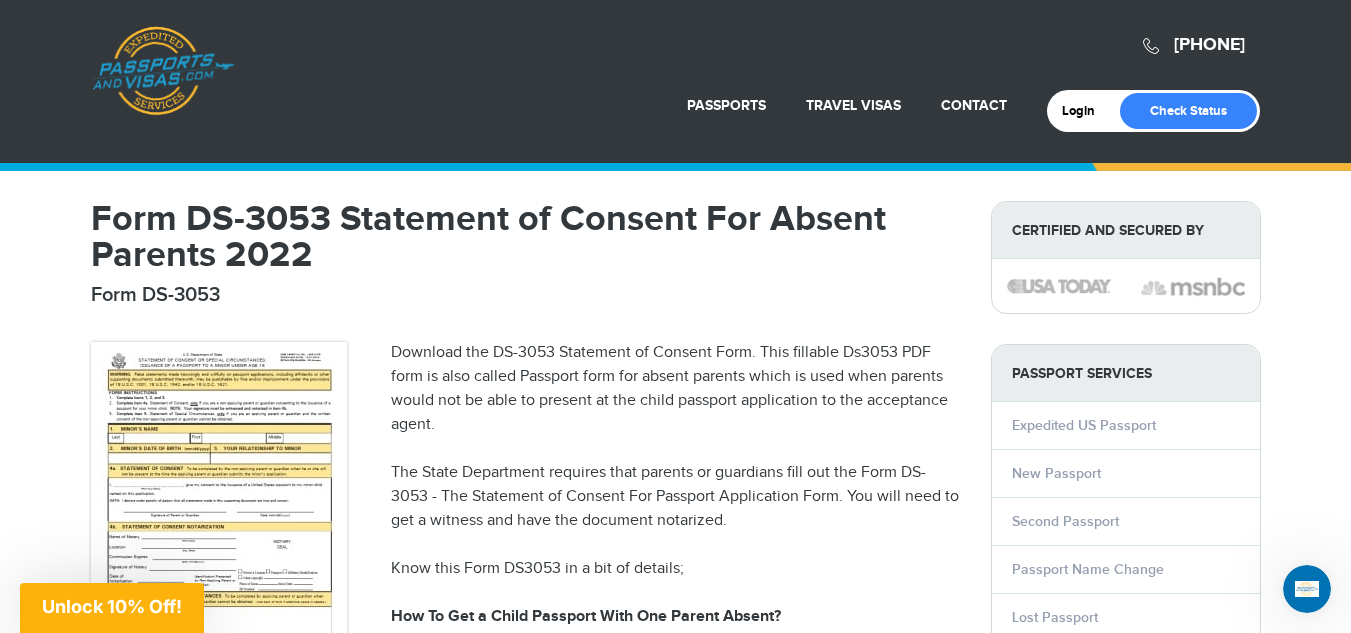 click on "Download the DS-3053 Statement of Consent Form. This fillable Ds3053 PDF form is also called Passport form for absent parents which is used when parents would not be able to present at the child passport application to the acceptance agent.
The State Department requires that parents or guardians fill out the Form DS-3053 - The Statement of Consent For Passport Application Form. You will need to get a witness and have the document notarized.
Know this Form DS3053 in a bit of details;
How To Get a Child Passport With One Parent Absent?
The US travel department's regulations for children under 16 is whether you are applying for a new passport or getting a passport renewal for under 16 kids, both the Authorized parents have to give an In-person appearance for the Passport Application process.
Do both parents need to be present for the child's passport?
Requirements for Form DS-3053 Statement of Consent
DS-11" at bounding box center [676, 1049] 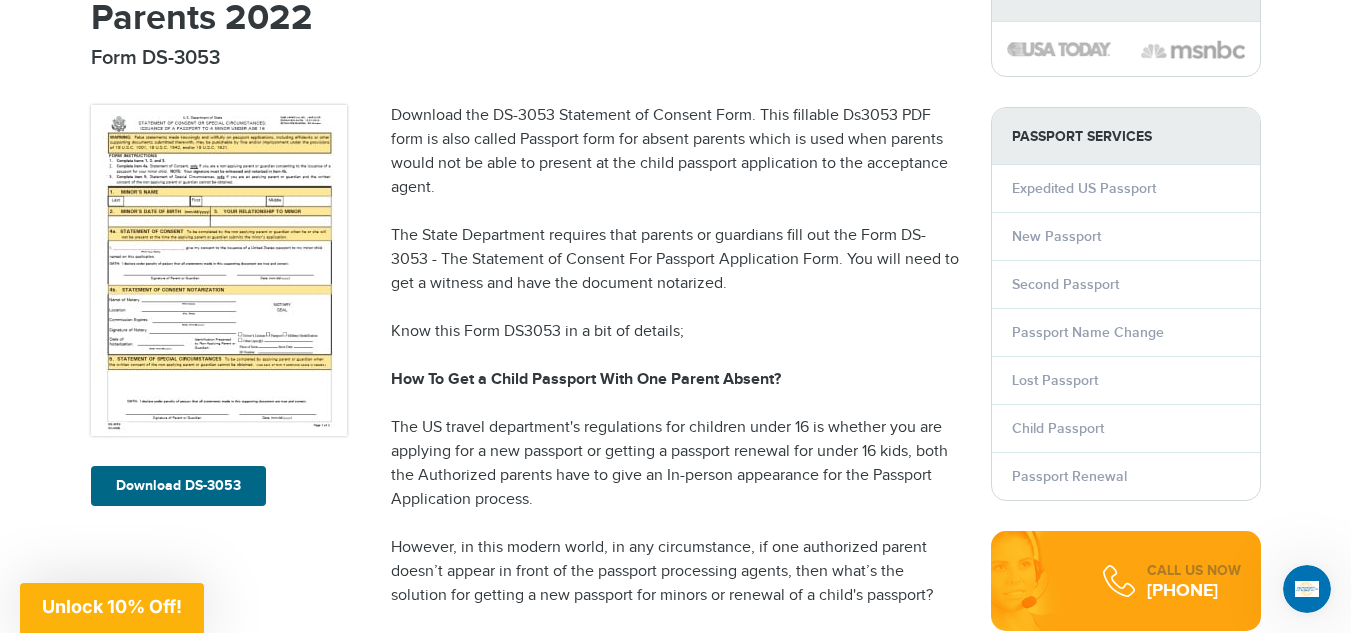scroll, scrollTop: 240, scrollLeft: 0, axis: vertical 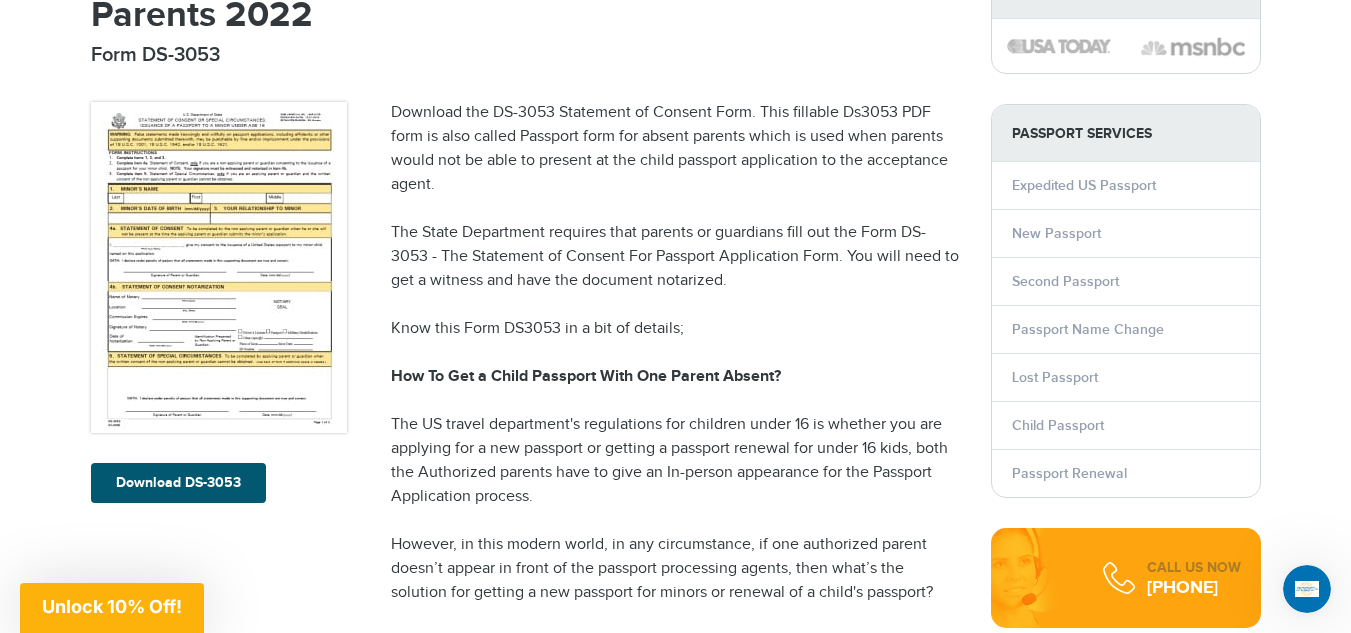 click on "Download DS-3053" at bounding box center [178, 483] 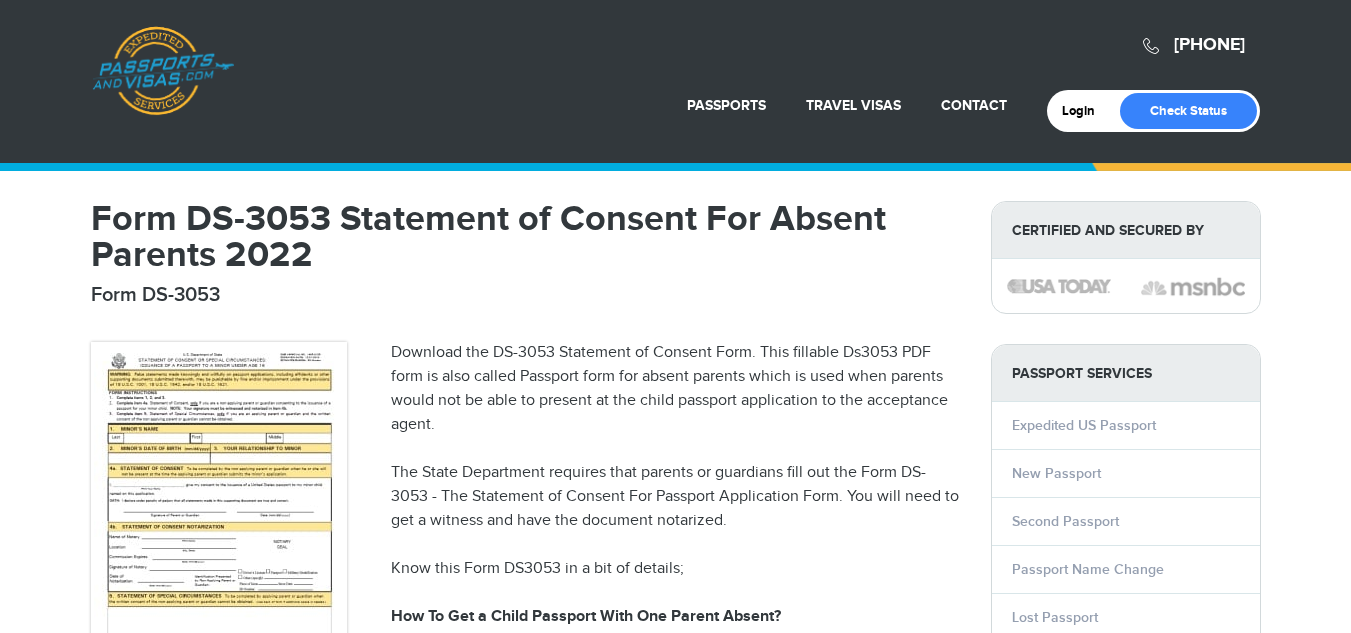 scroll, scrollTop: 125, scrollLeft: 0, axis: vertical 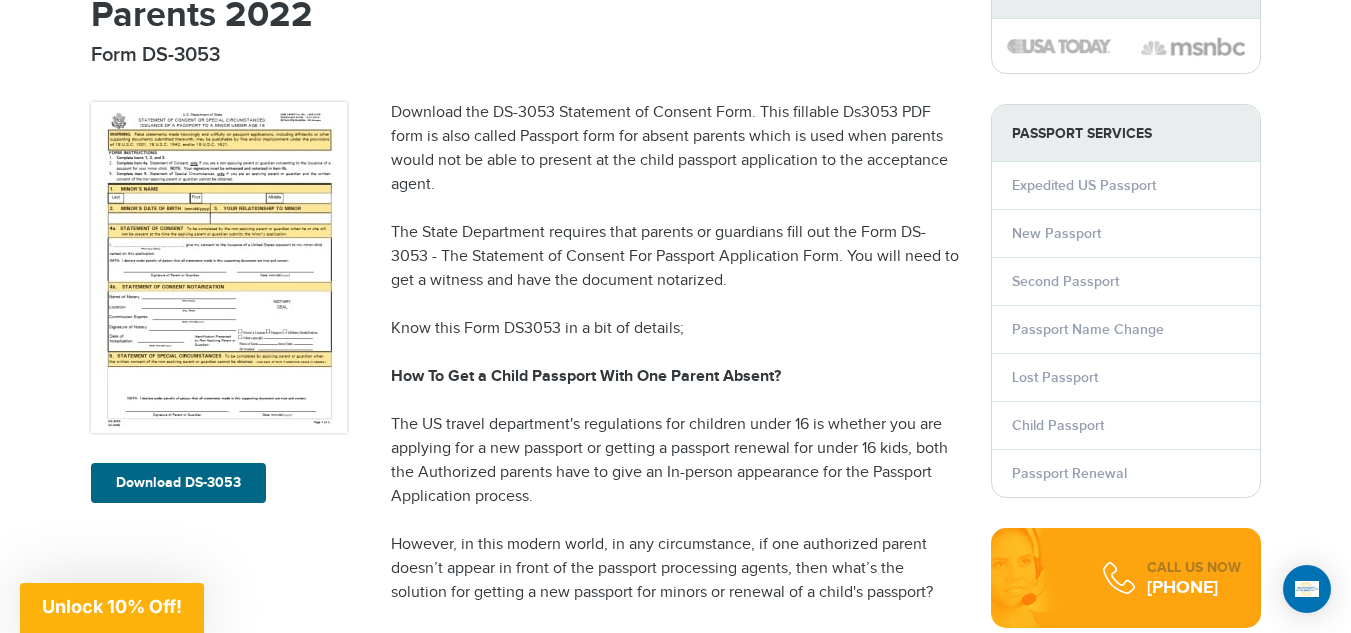 click on "Download the DS-3053 Statement of Consent Form. This fillable Ds3053 PDF form is also called Passport form for absent parents which is used when parents would not be able to present at the child passport application to the acceptance agent.
The [STATE] Department requires that parents or guardians fill out the Form DS-3053 - The Statement of Consent For Passport Application Form. You will need to get a witness and have the document notarized.
Know this Form DS3053 in a bit of details;
How To Get a Child Passport With One Parent Absent?
The US travel department's regulations for children under 16 is whether you are applying for a new passport or getting a passport renewal for under 16 kids, both the Authorized parents have to give an In-person appearance for the Passport Application process.
Do both parents need to be present for the child's passport?
Requirements for Form DS-3053 Statement of Consent
DS-11" at bounding box center [676, 809] 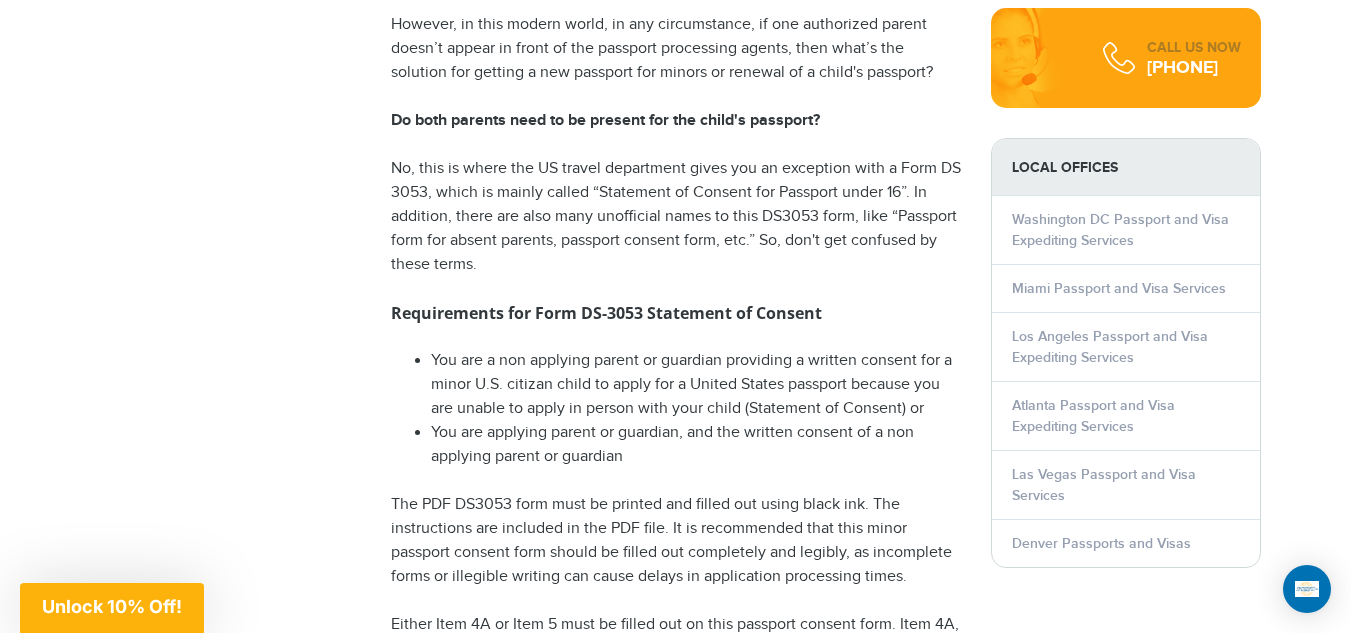 scroll, scrollTop: 880, scrollLeft: 0, axis: vertical 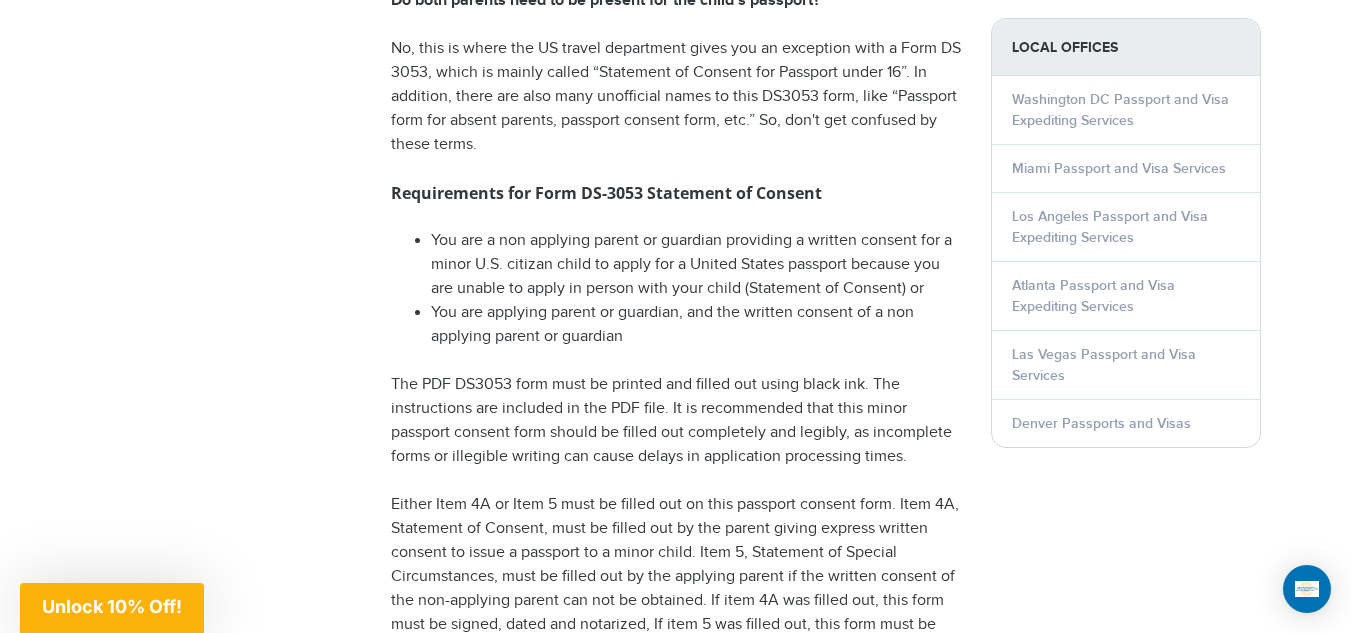 click on "Download DS-3053
Download the DS-3053 Statement of Consent Form. This fillable Ds3053 PDF form is also called Passport form for absent parents which is used when parents would not be able to present at the child passport application to the acceptance agent.
The State Department requires that parents or guardians fill out the Form DS-3053 - The Statement of Consent For Passport Application Form. You will need to get a witness and have the document notarized.
Know this Form DS3053 in a bit of details;
How To Get a Child Passport With One Parent Absent?
The US travel department's regulations for children under 16 is whether you are applying for a new passport or getting a passport renewal for under 16 kids, both the Authorized parents have to give an In-person appearance for the Passport Application process." at bounding box center [526, 169] 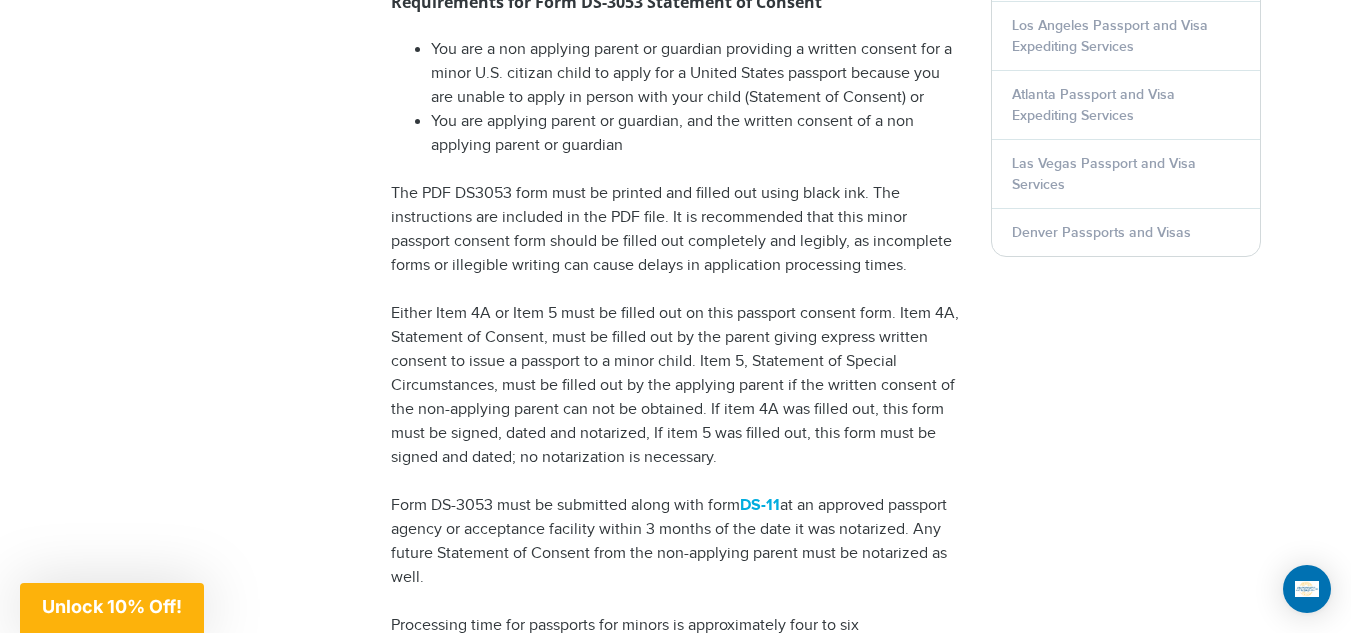 scroll, scrollTop: 1240, scrollLeft: 0, axis: vertical 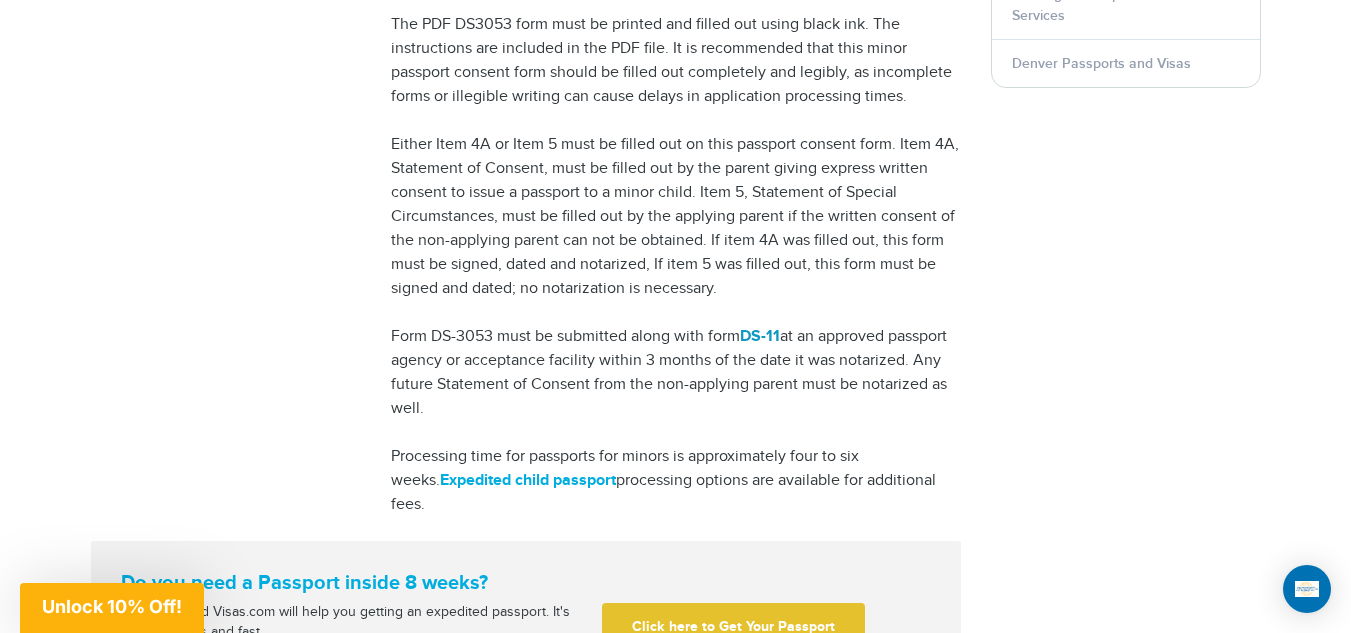 click on "DS-11" at bounding box center [760, 336] 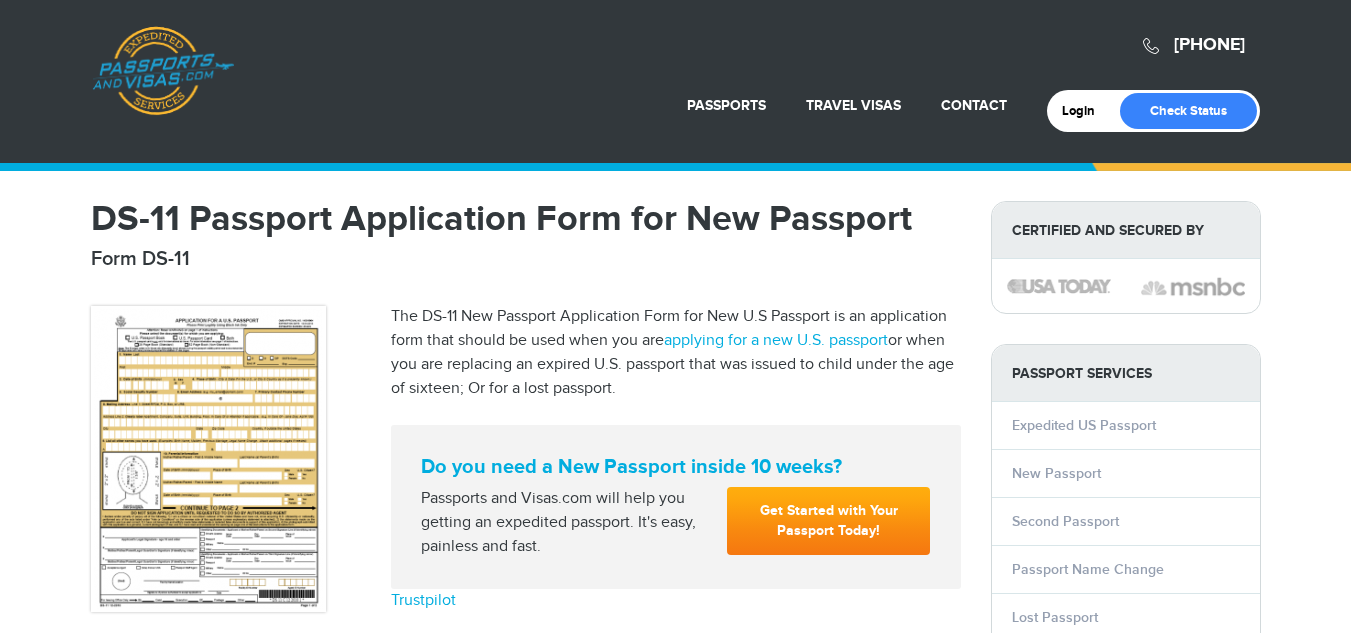 scroll, scrollTop: 0, scrollLeft: 0, axis: both 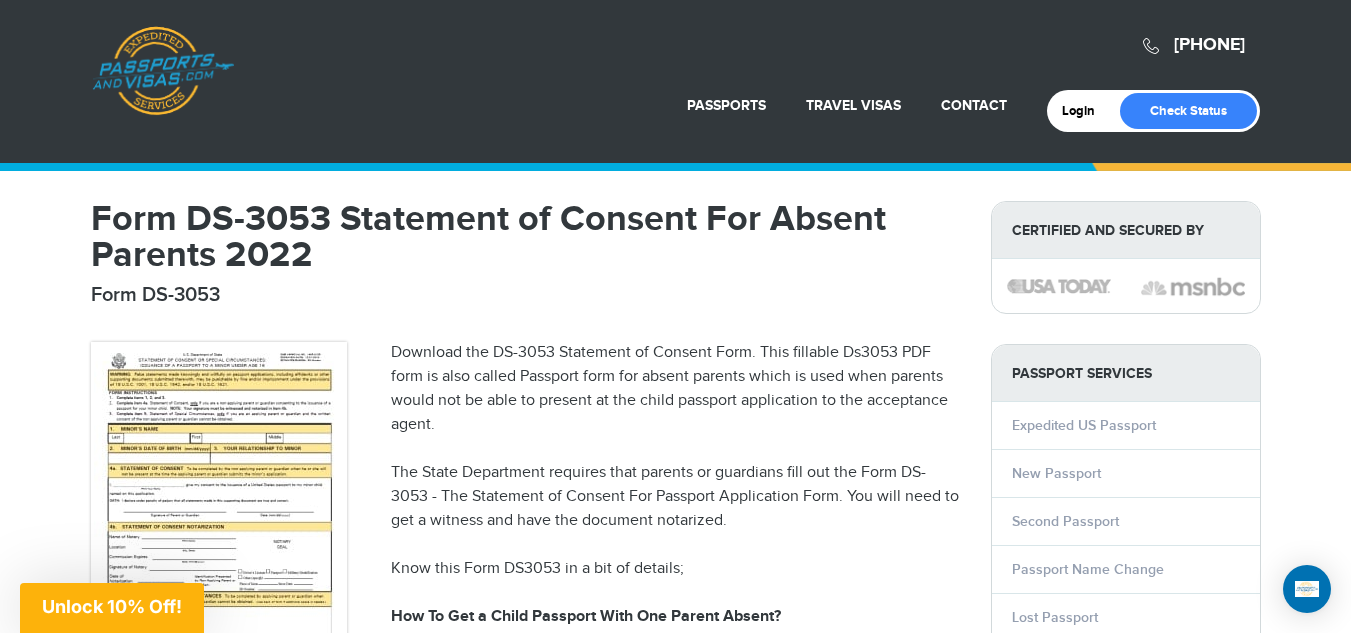 click on "[PHONE]
[COMPANY]
[ACTION]
[ACTION]
[PRODUCT]
[PRODUCT]
[PRODUCT]
[PRODUCT]
[PRODUCT]
[PRODUCT]
[PRODUCT]" at bounding box center [675, 1300] 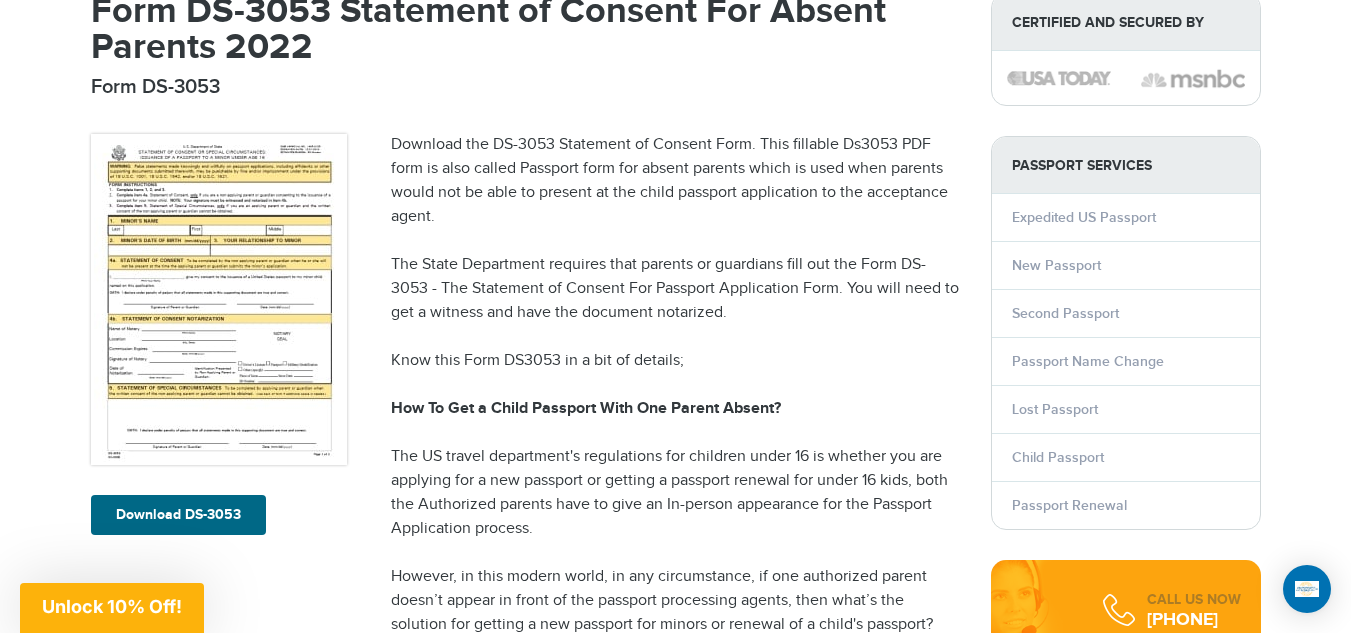 scroll, scrollTop: 240, scrollLeft: 0, axis: vertical 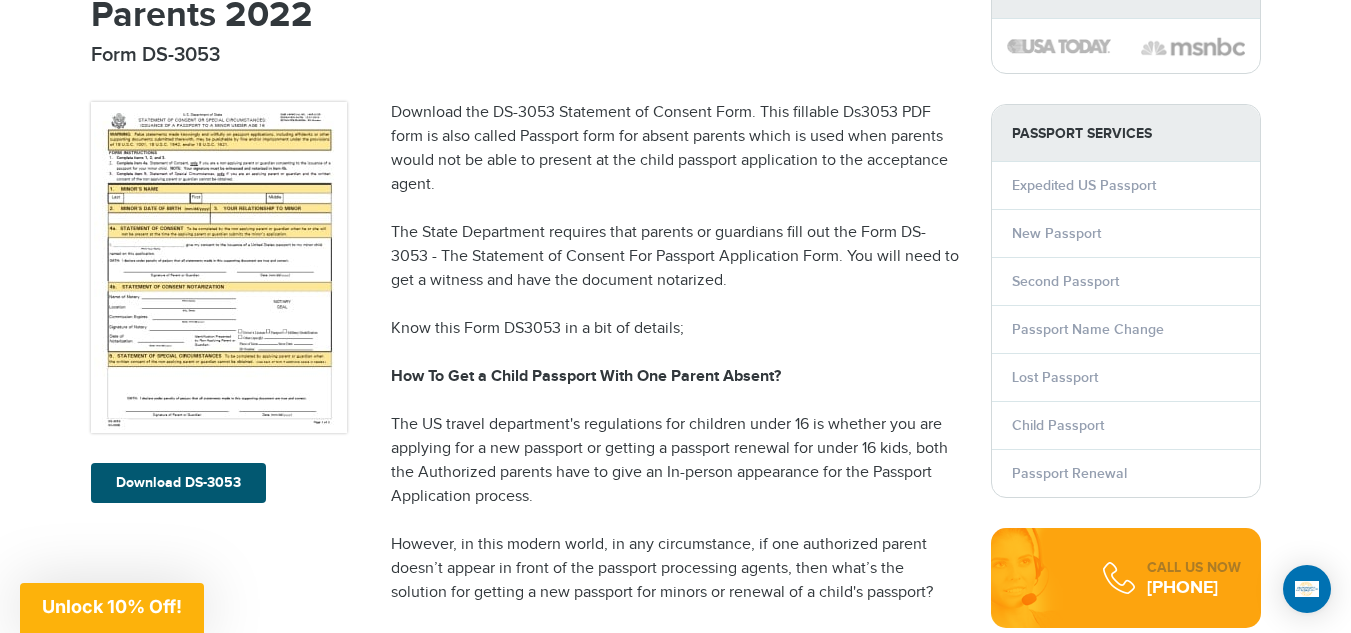 click on "Download DS-3053" at bounding box center [178, 483] 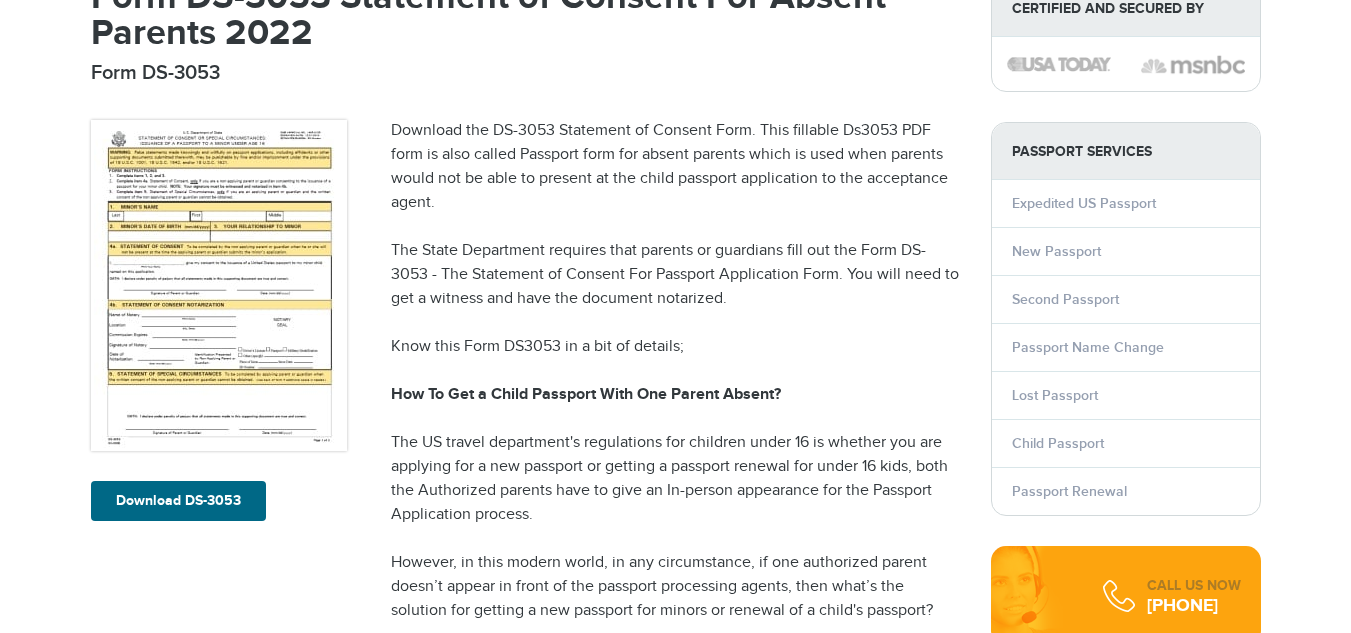scroll, scrollTop: 0, scrollLeft: 0, axis: both 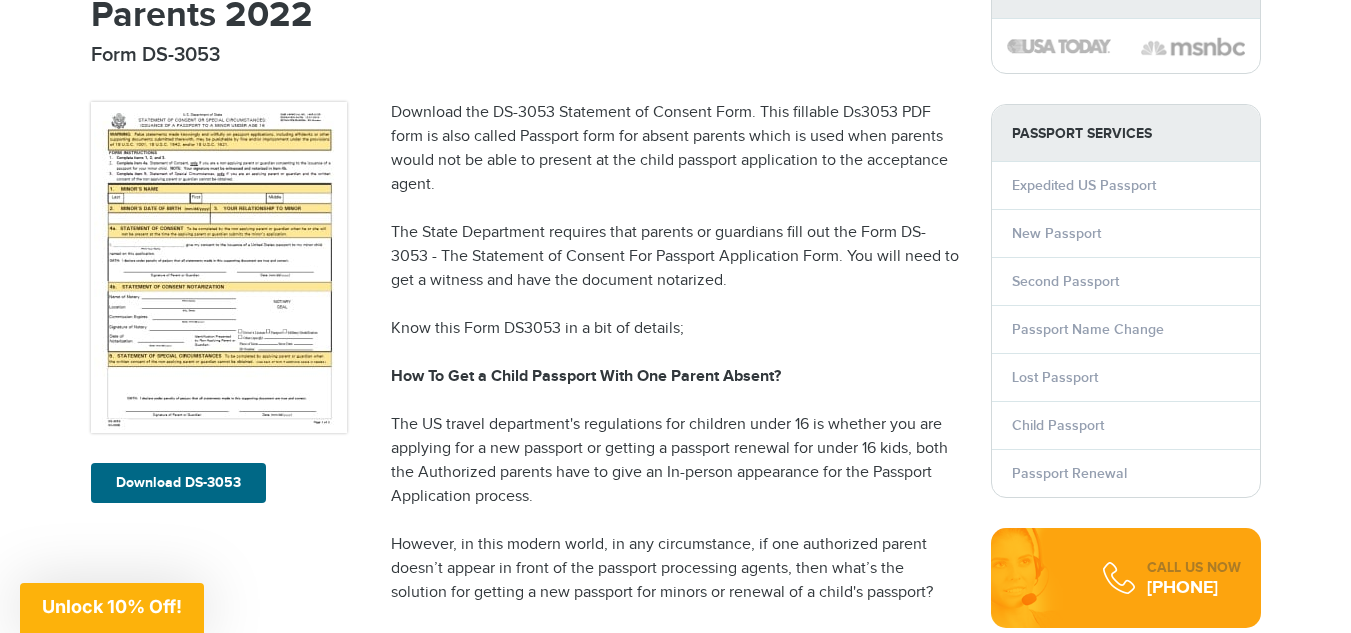 click on "[PHONE]
[BRAND]
[MENU]
[MENU]
[MENU]
[MENU]
[MENU]
[MENU]
[MENU]
[MENU]
[MENU]" at bounding box center [675, 1060] 